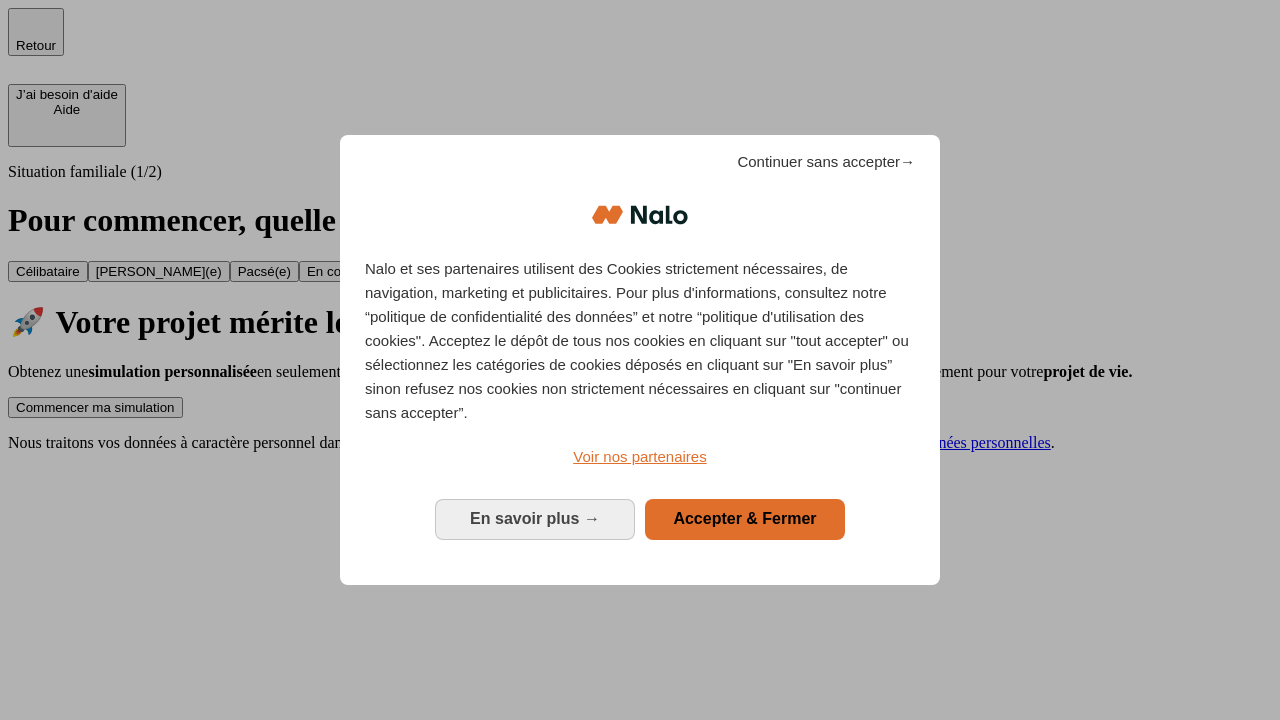 scroll, scrollTop: 0, scrollLeft: 0, axis: both 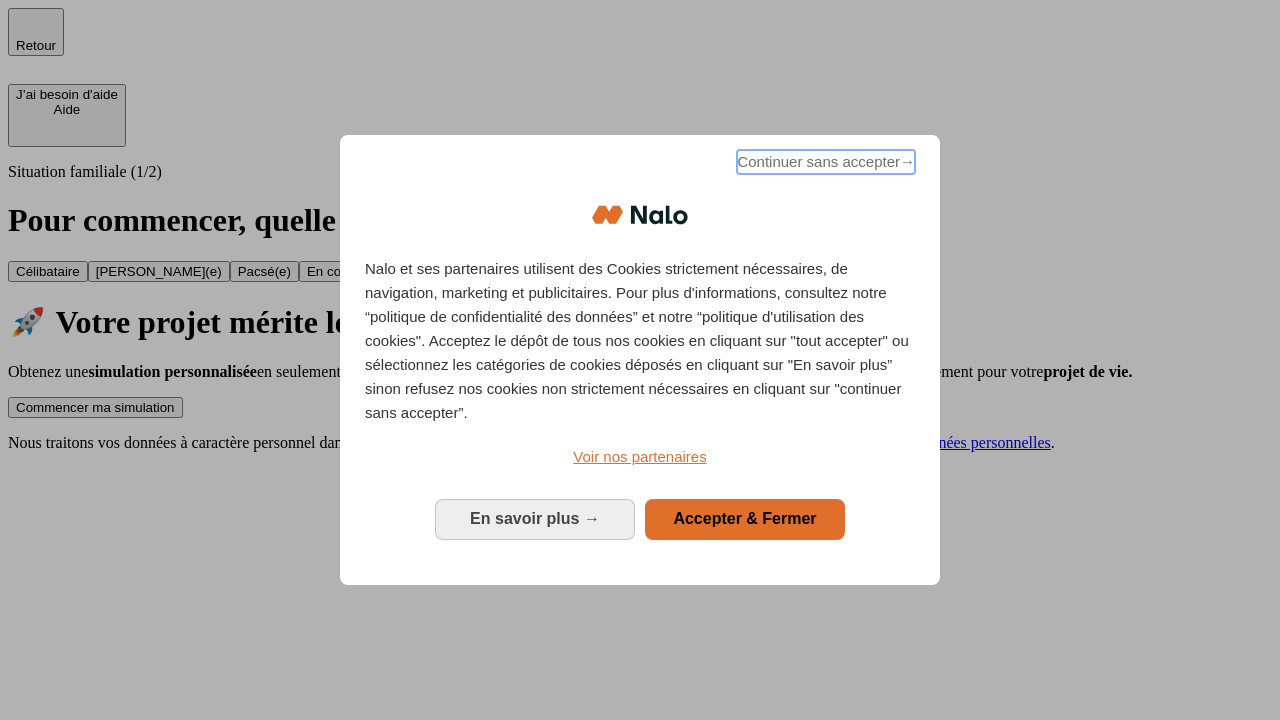click on "Continuer sans accepter  →" at bounding box center [826, 162] 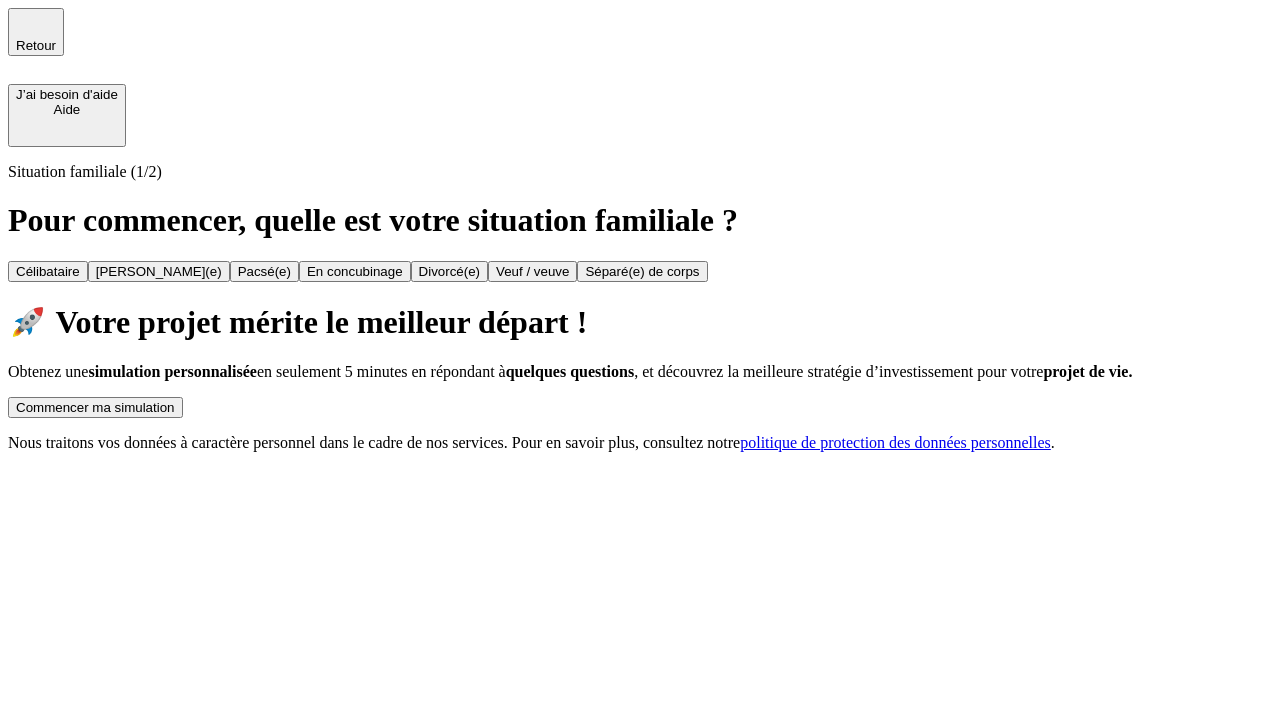 click on "Commencer ma simulation" at bounding box center (95, 407) 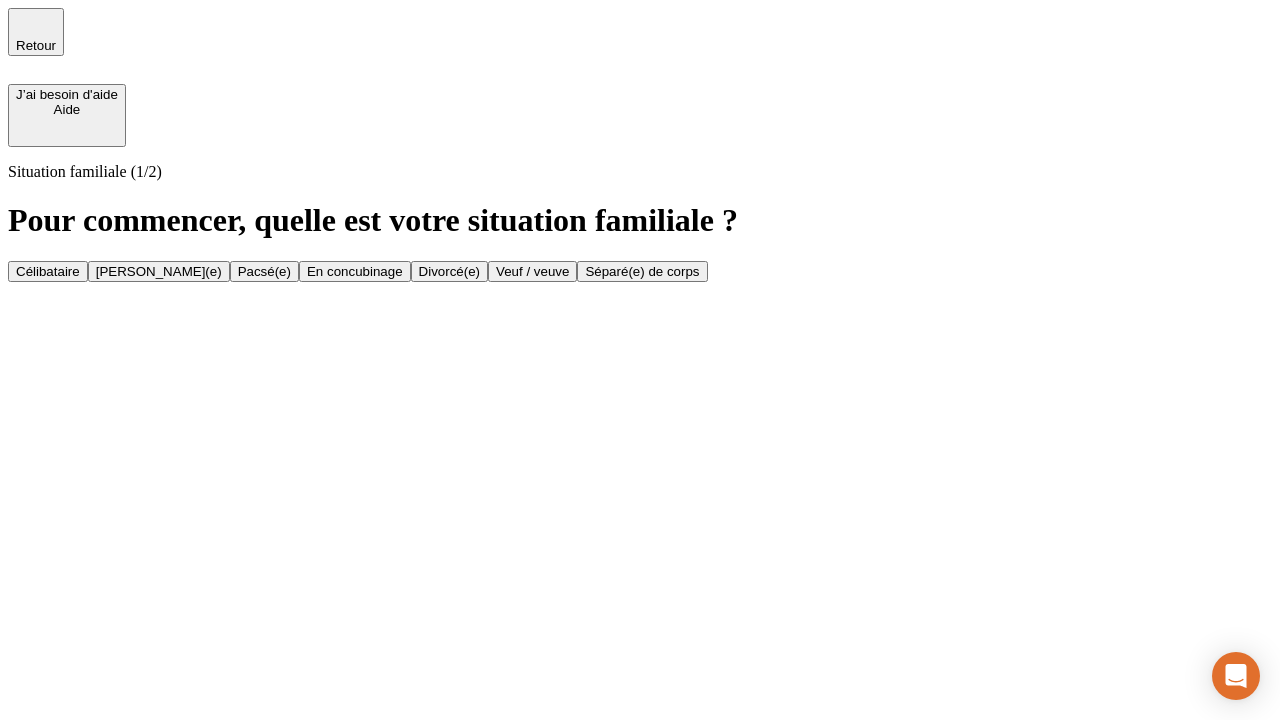 click on "Célibataire" at bounding box center [48, 271] 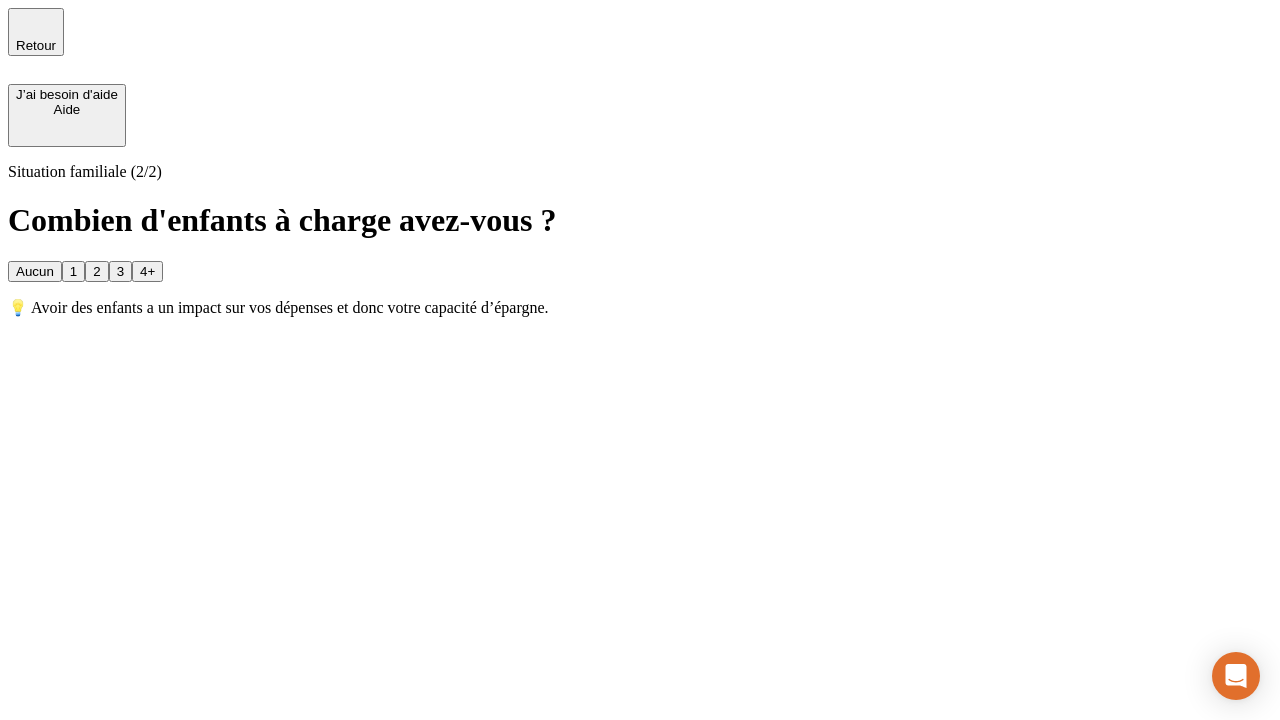 click on "Aucun" at bounding box center [35, 271] 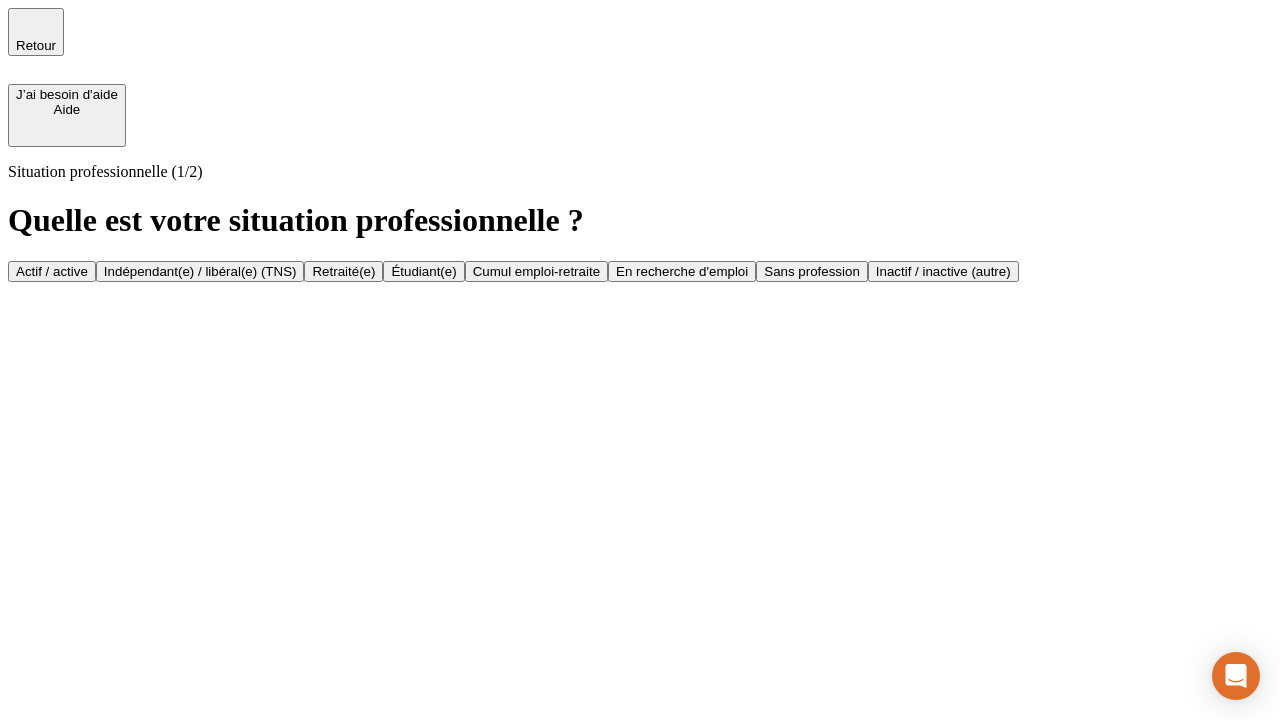 click on "Actif / active" at bounding box center (52, 271) 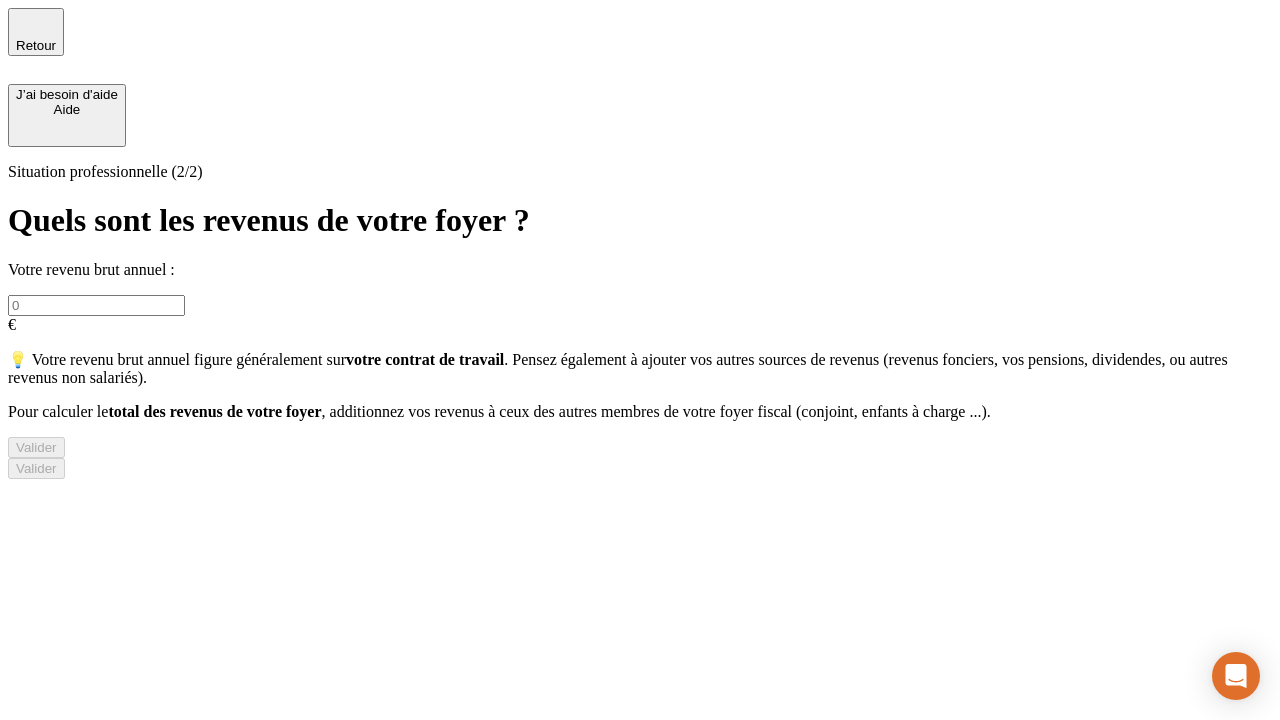 click at bounding box center [96, 305] 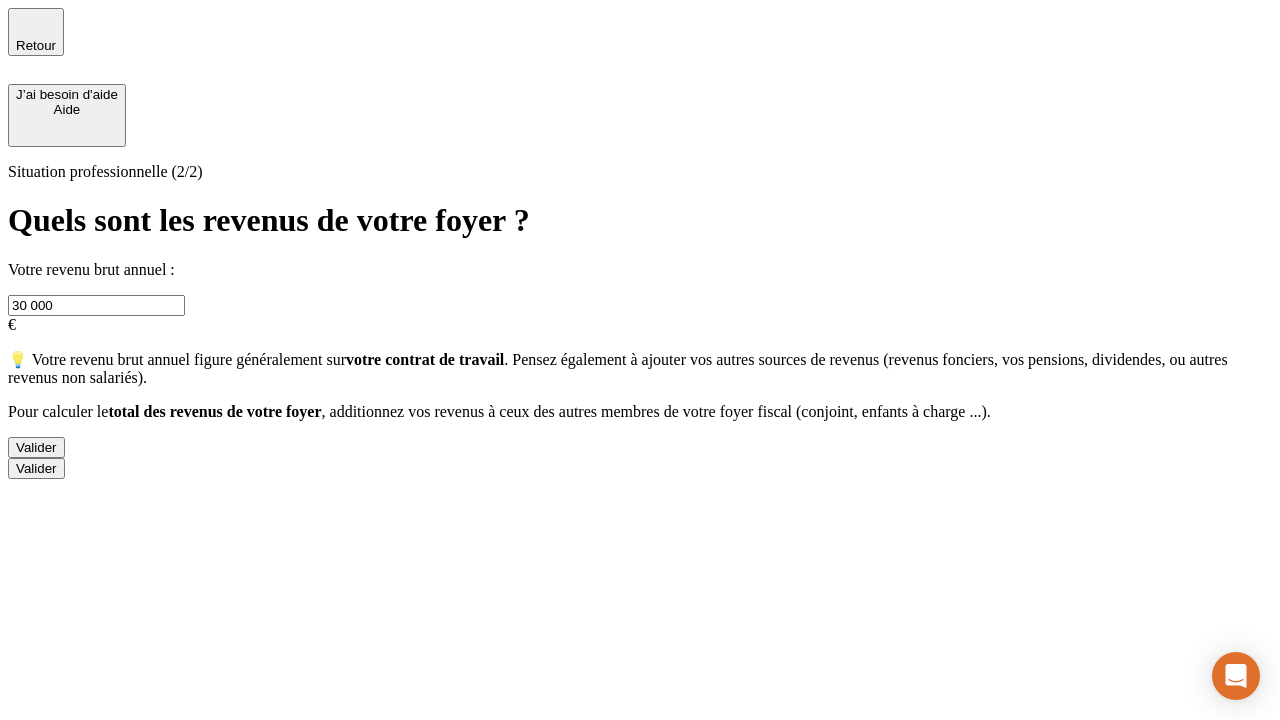 click on "Valider" at bounding box center [36, 447] 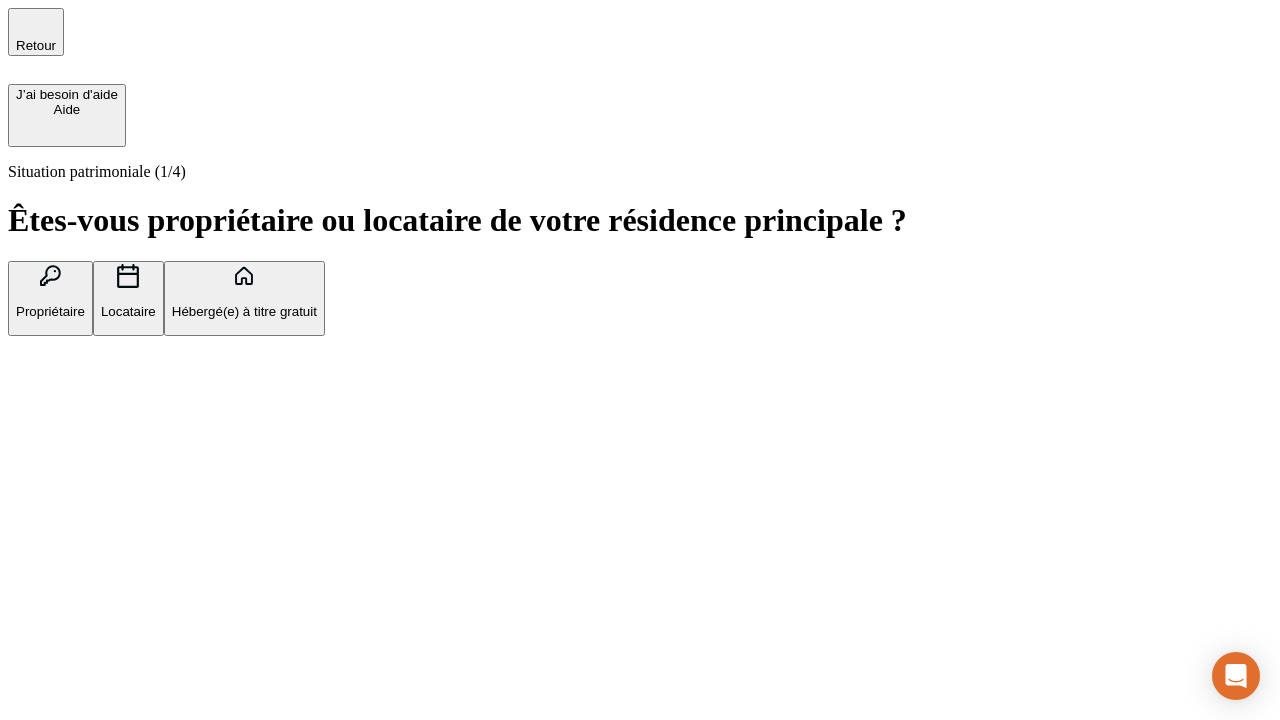 click on "Hébergé(e) à titre gratuit" at bounding box center [244, 311] 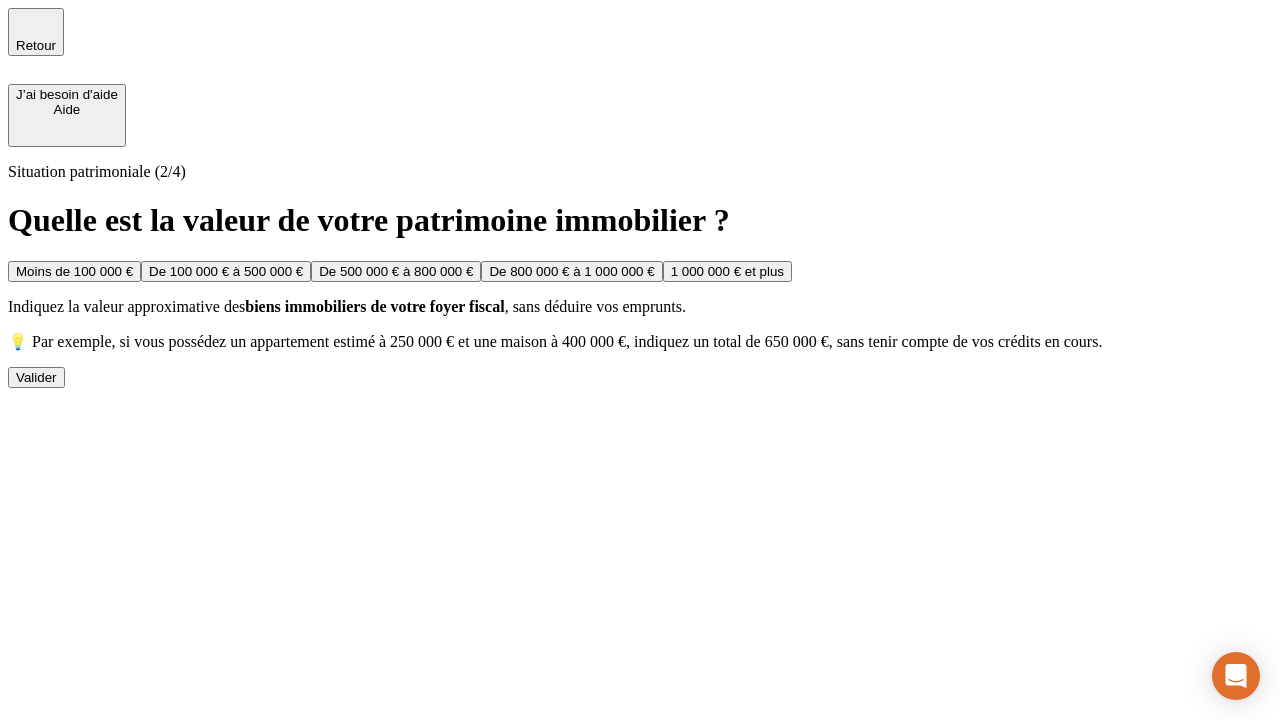 click on "Moins de 100 000 €" at bounding box center [74, 271] 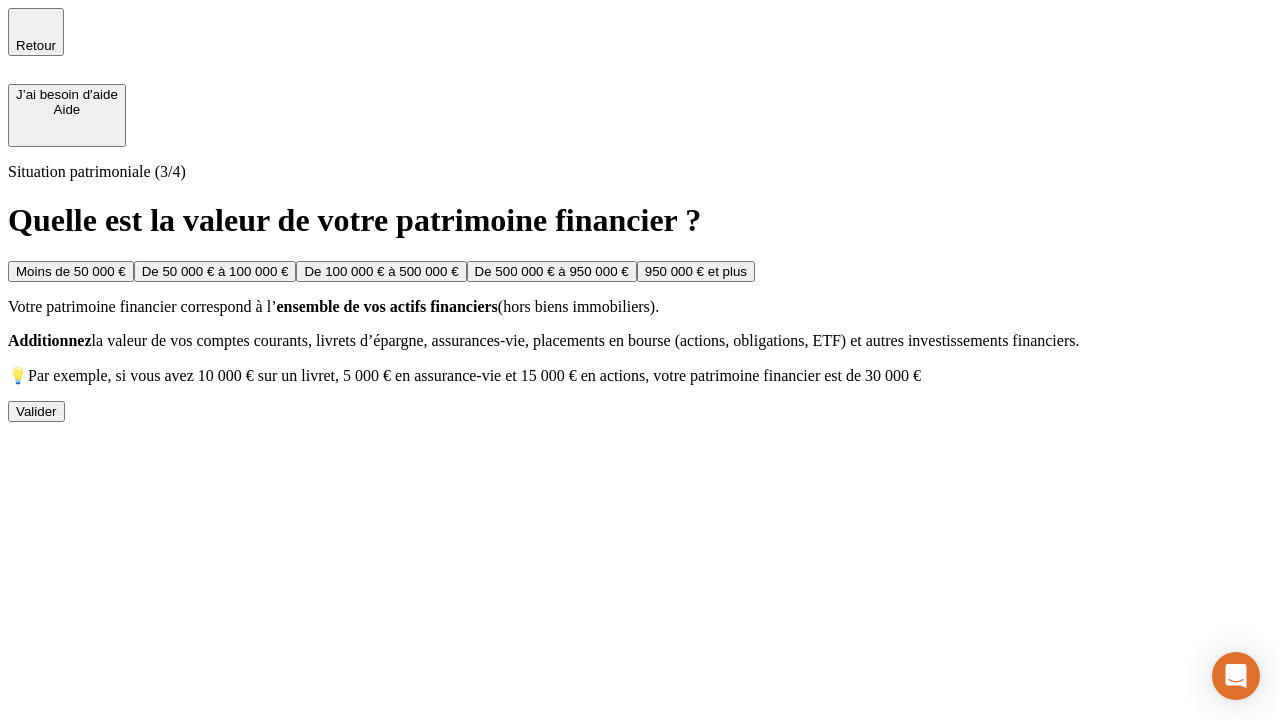 click on "Moins de 50 000 €" at bounding box center (71, 271) 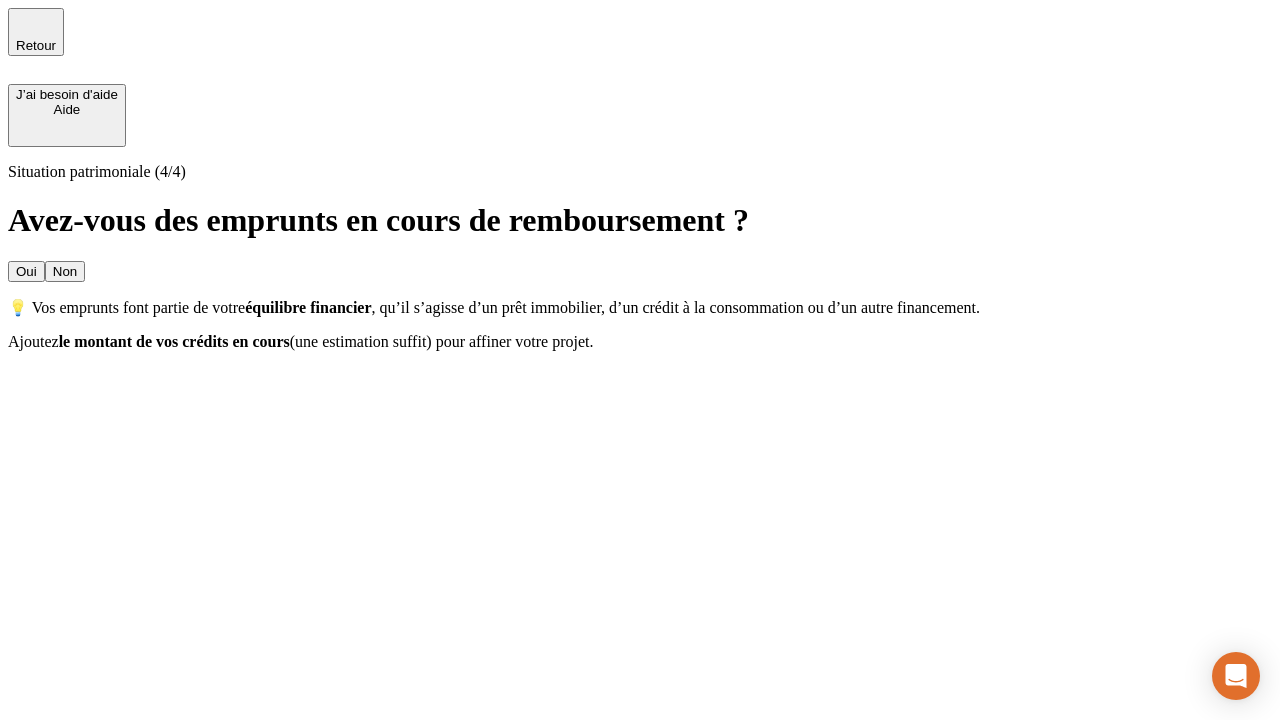 click on "Non" at bounding box center (65, 271) 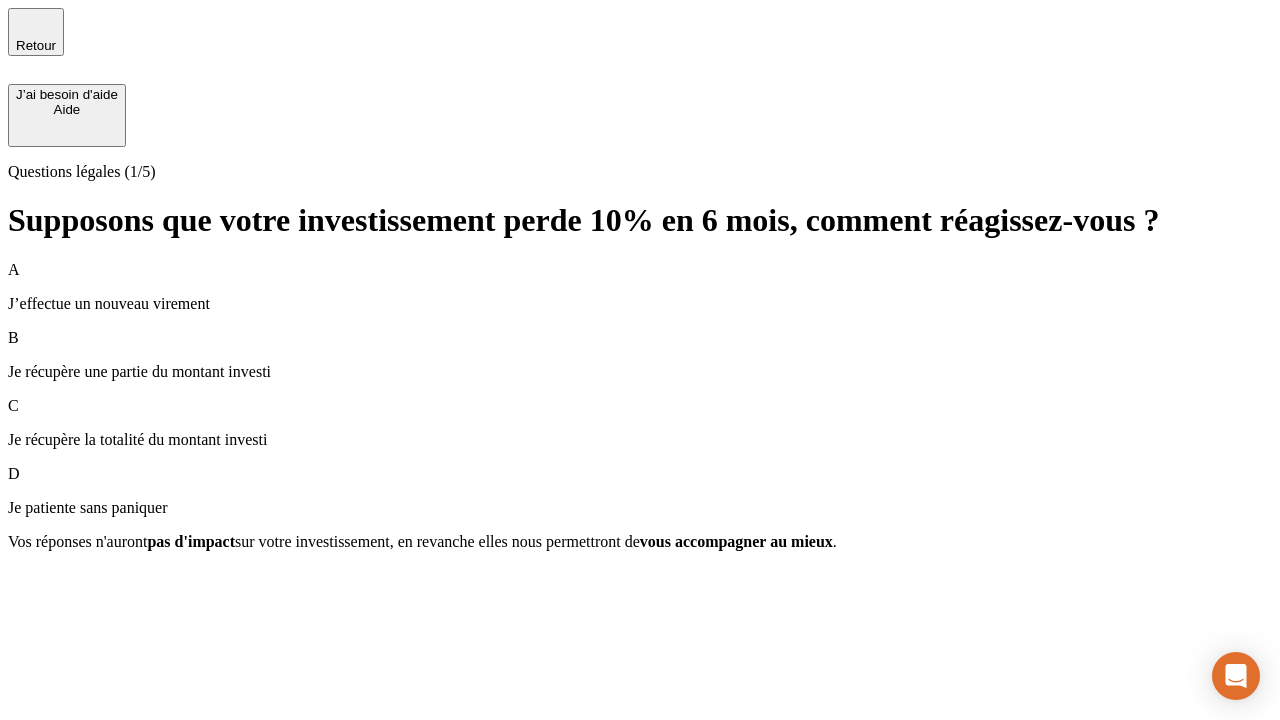 click on "A J’effectue un nouveau virement" at bounding box center (640, 287) 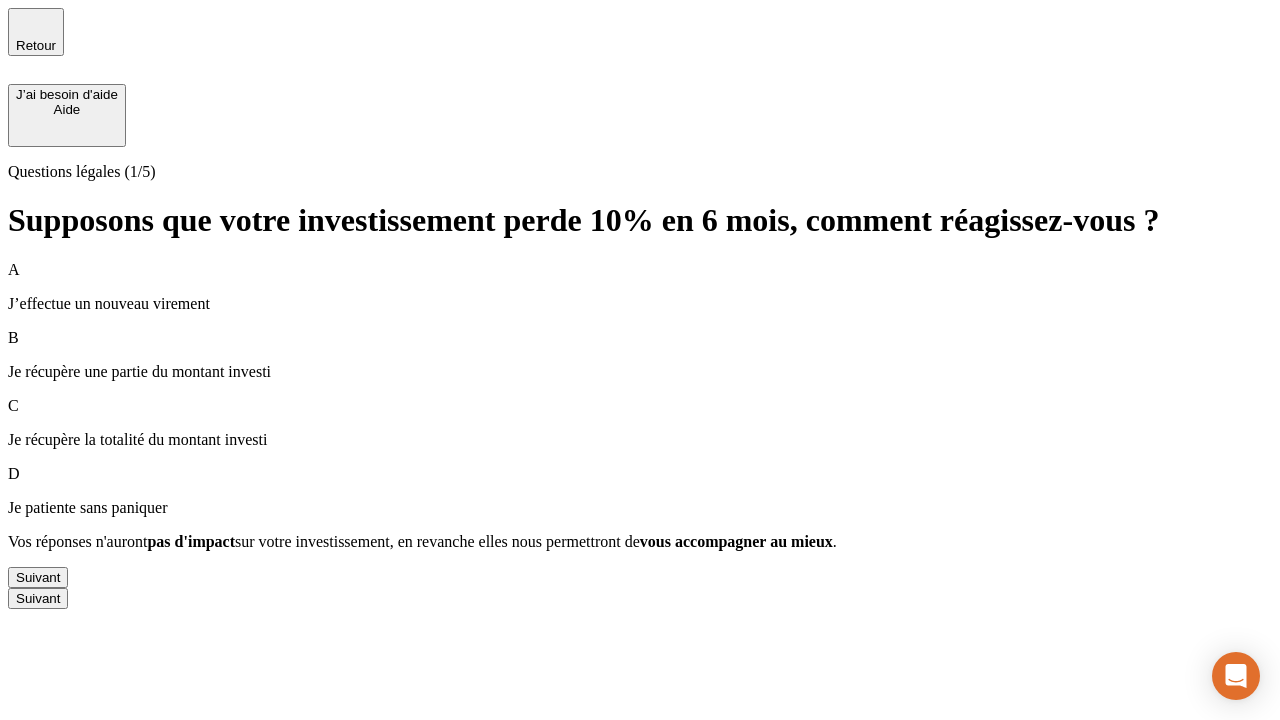 click on "Suivant" at bounding box center [38, 577] 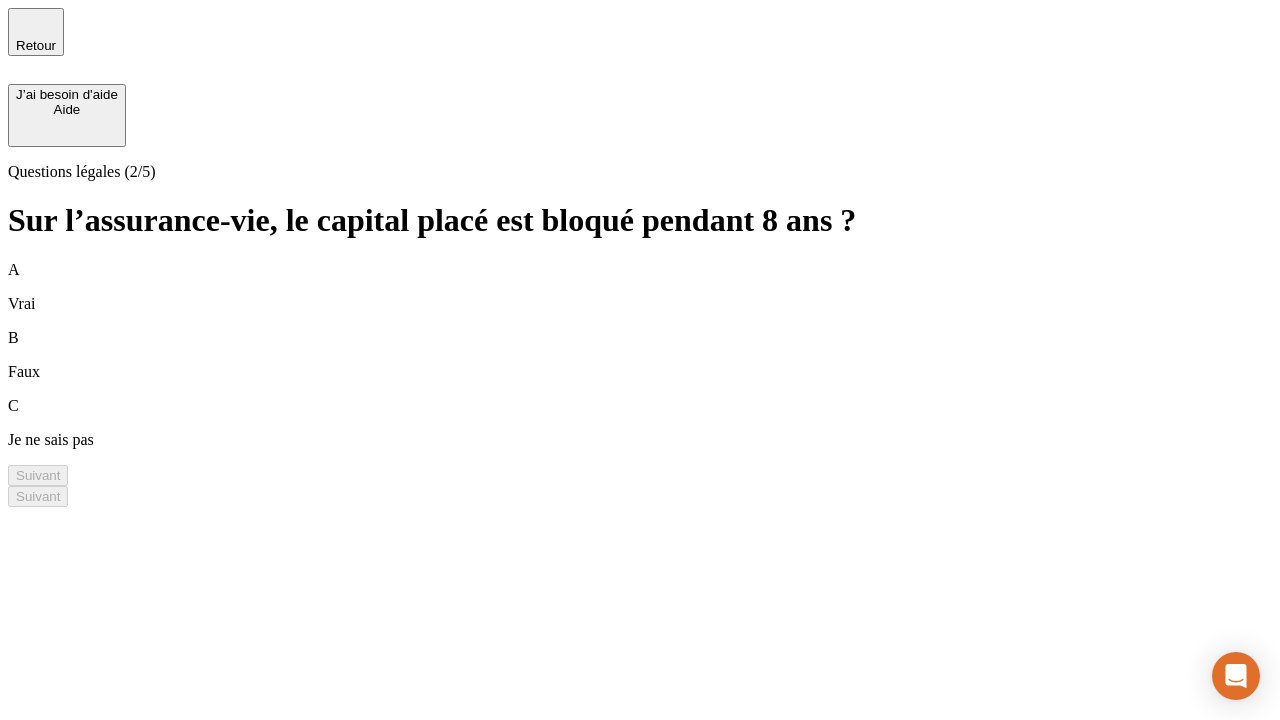 click on "B Faux" at bounding box center [640, 355] 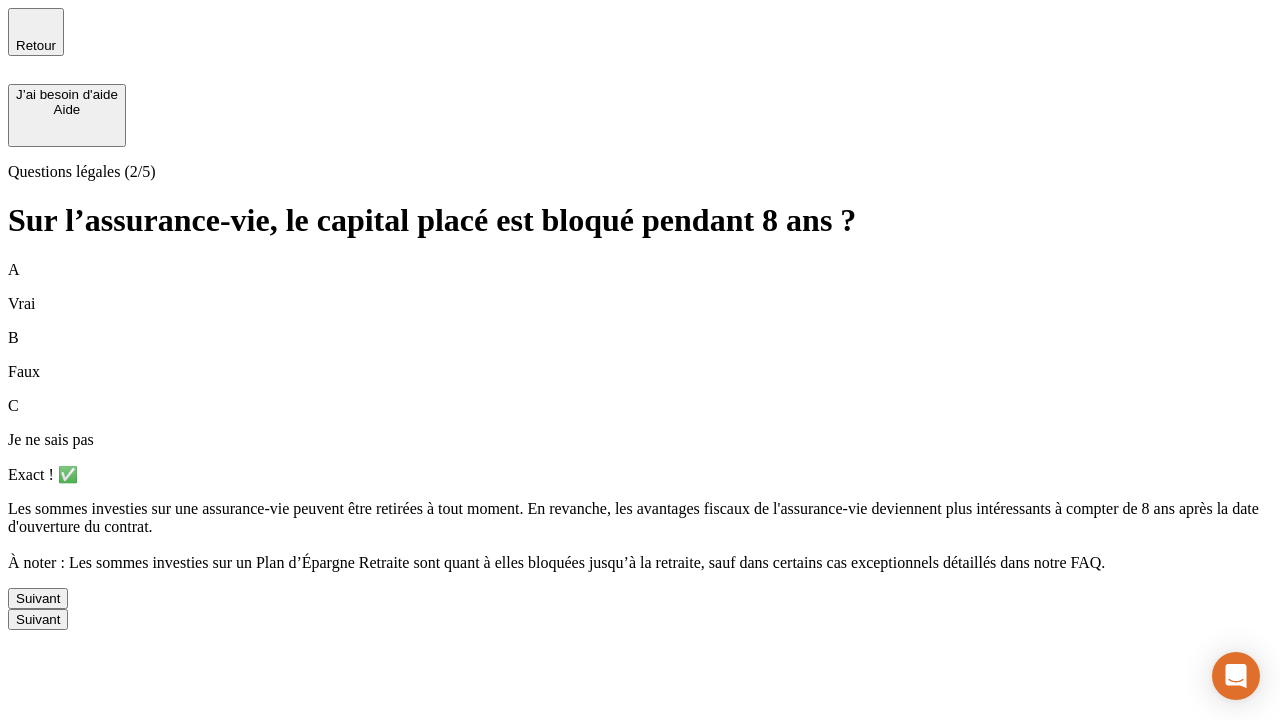 click on "Suivant" at bounding box center [38, 598] 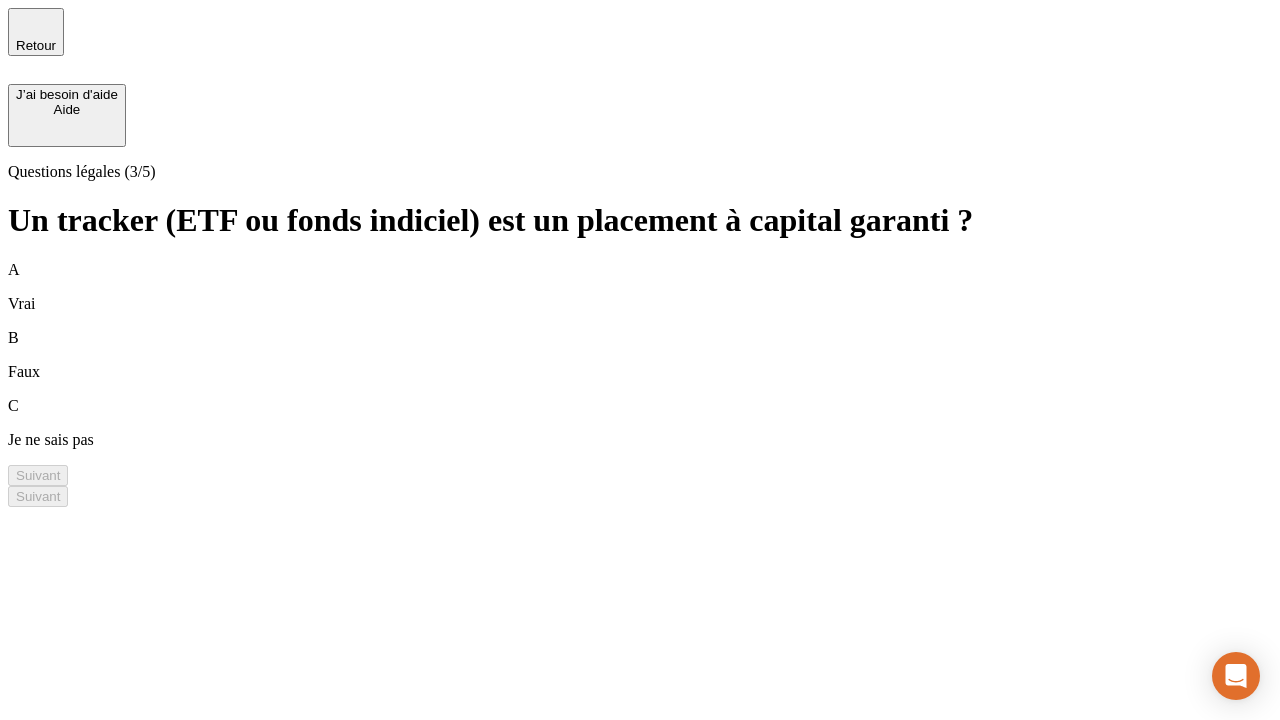 click on "B Faux" at bounding box center (640, 355) 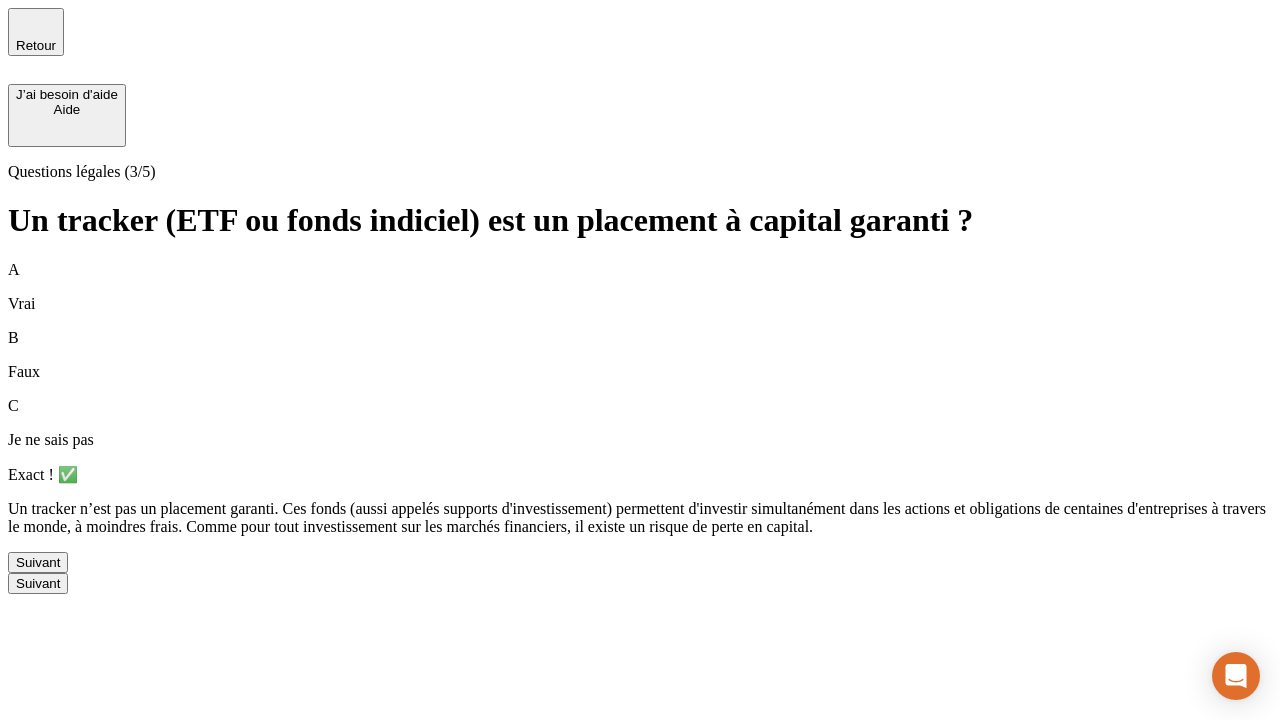 click on "Suivant" at bounding box center [38, 562] 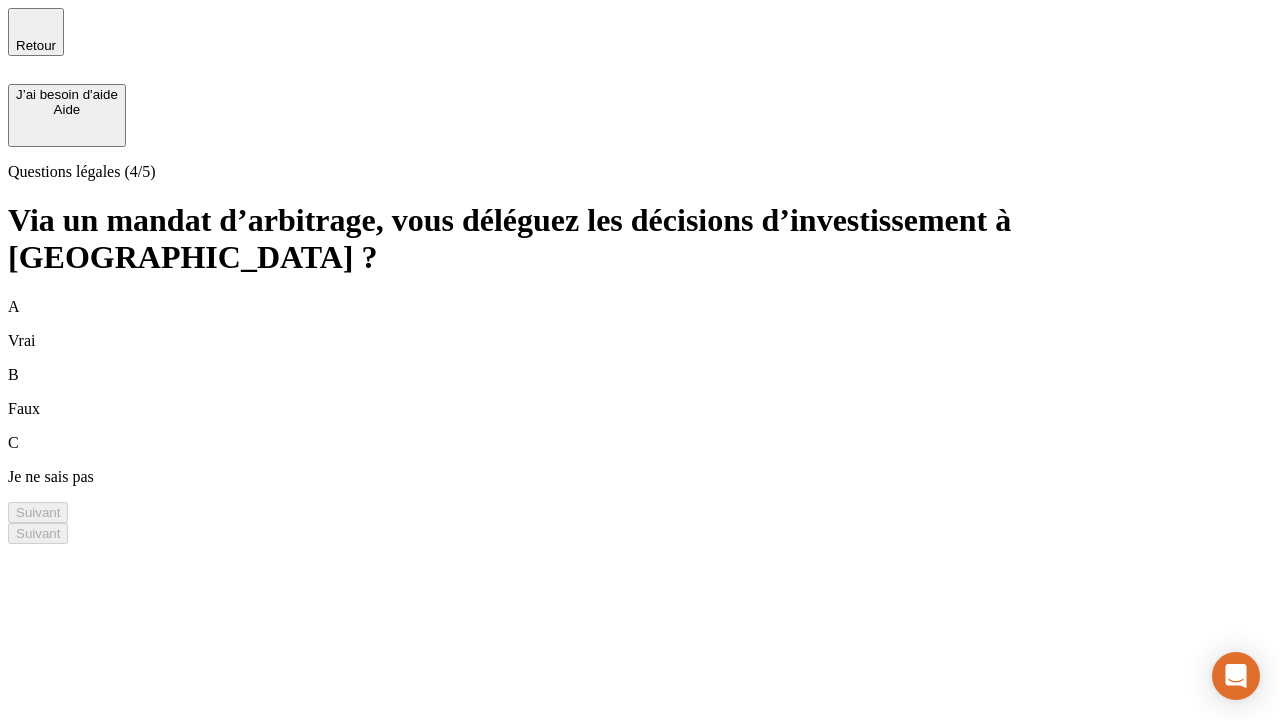 click on "A Vrai" at bounding box center [640, 324] 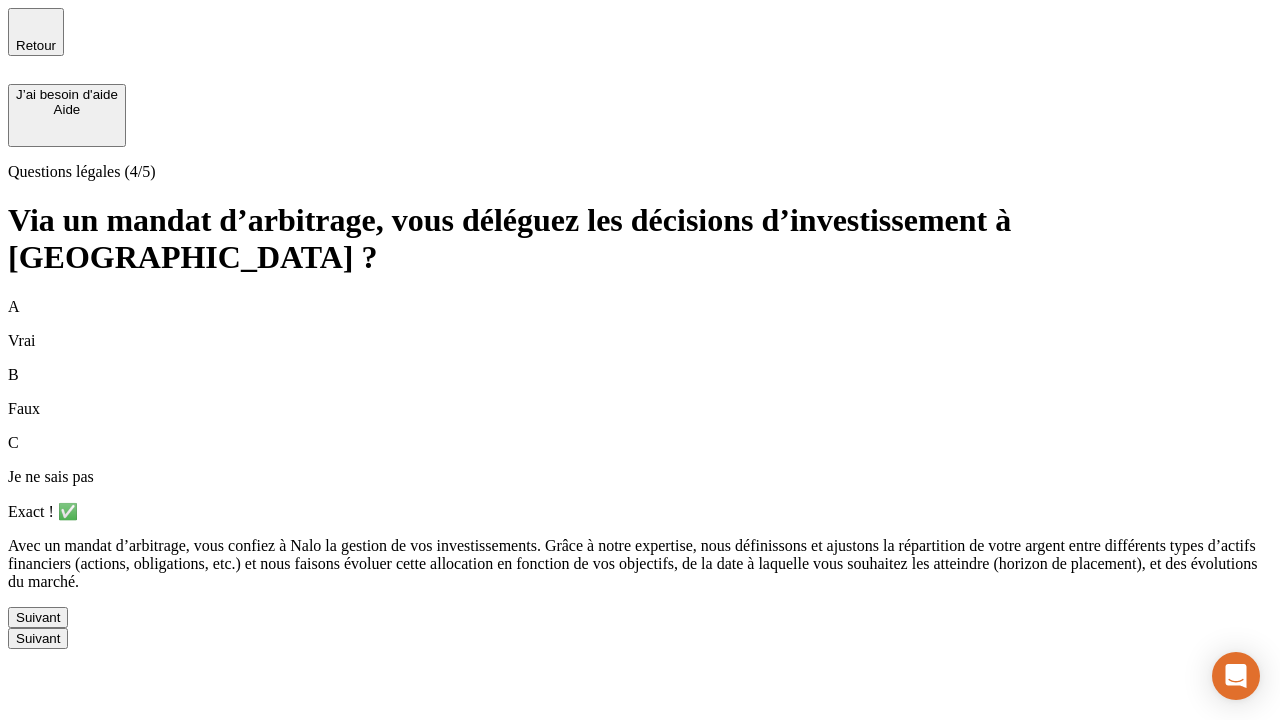 click on "Suivant" at bounding box center (38, 617) 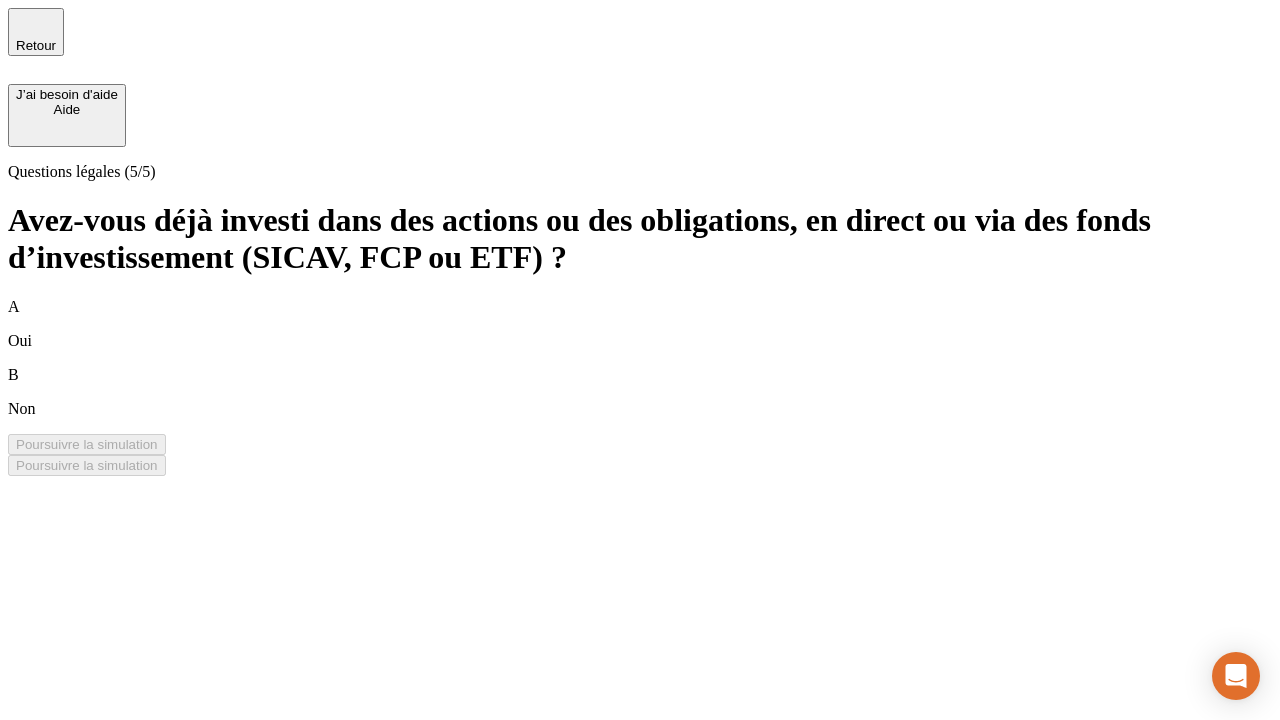 click on "B Non" at bounding box center (640, 392) 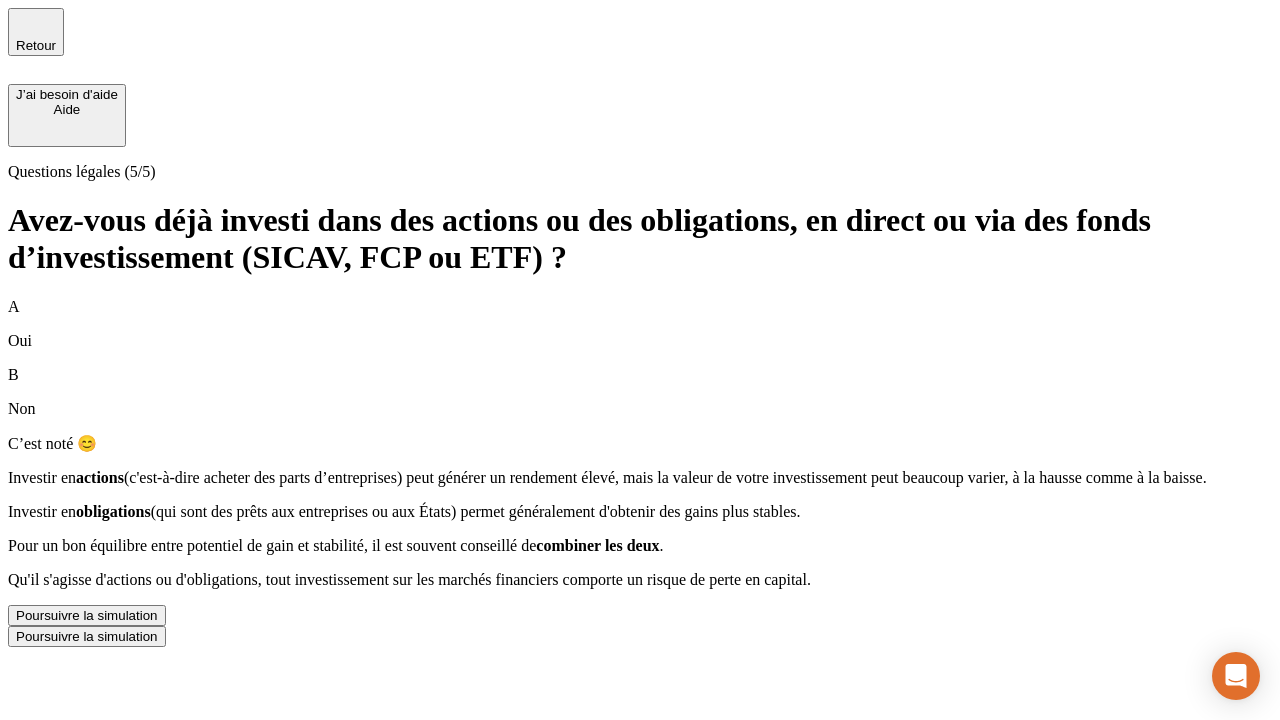 click on "Poursuivre la simulation" at bounding box center (87, 615) 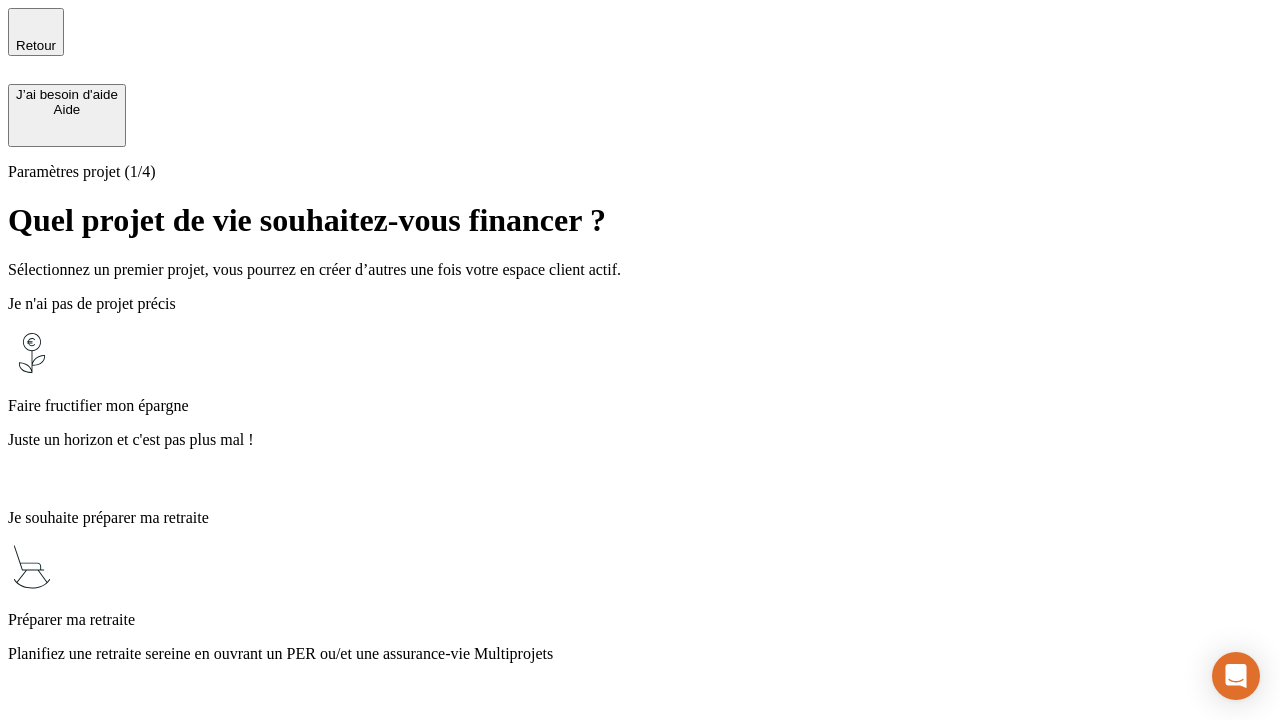 click on "Juste un horizon et c'est pas plus mal !" at bounding box center [640, 440] 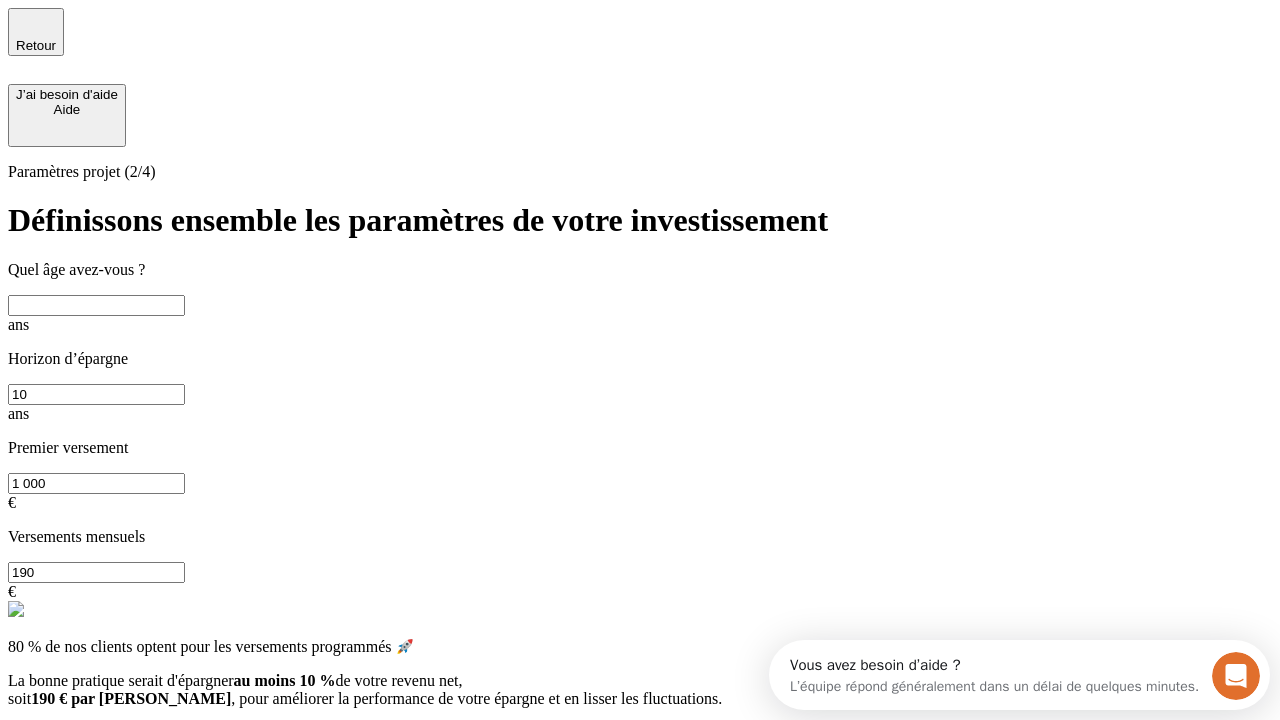 scroll, scrollTop: 0, scrollLeft: 0, axis: both 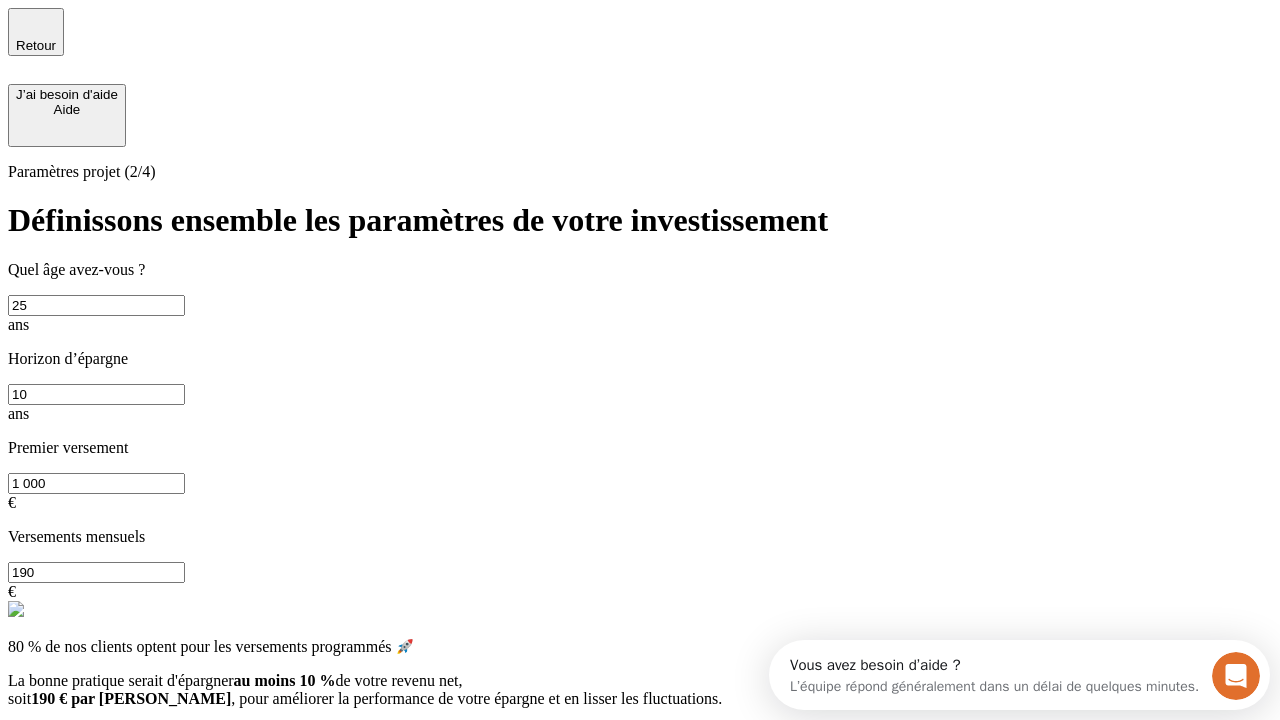type on "25" 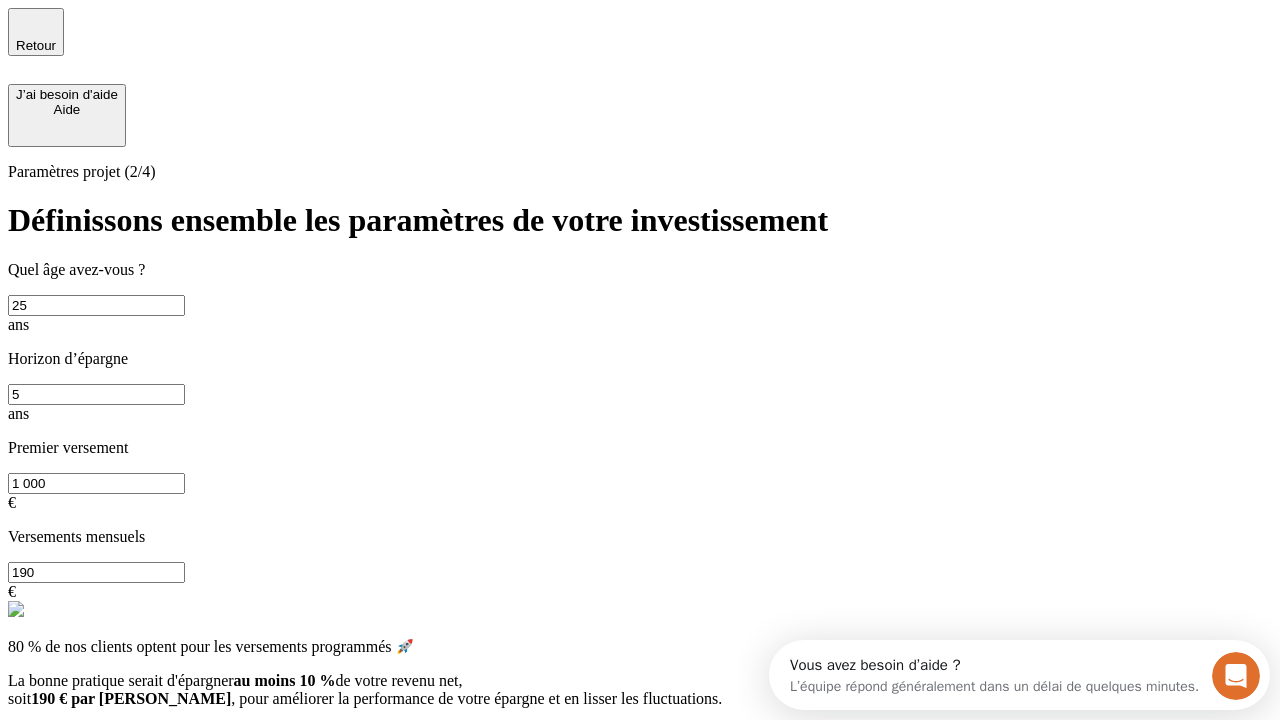type on "5" 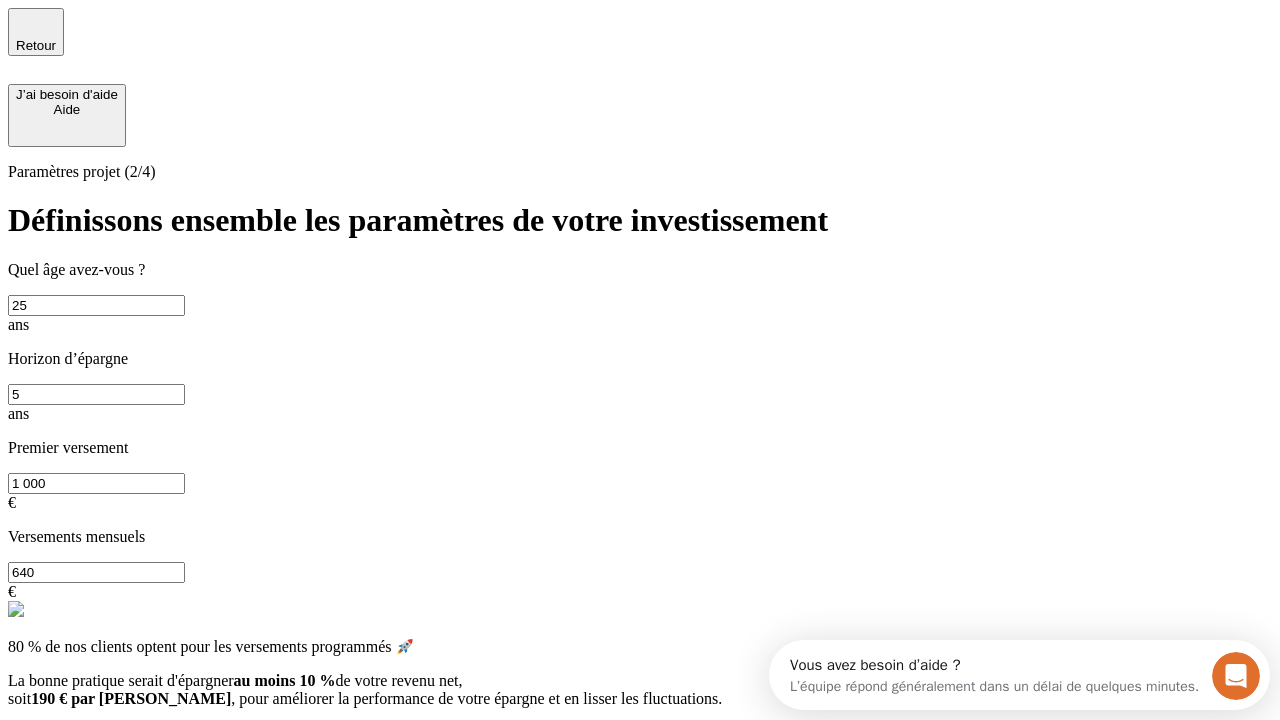 type on "640" 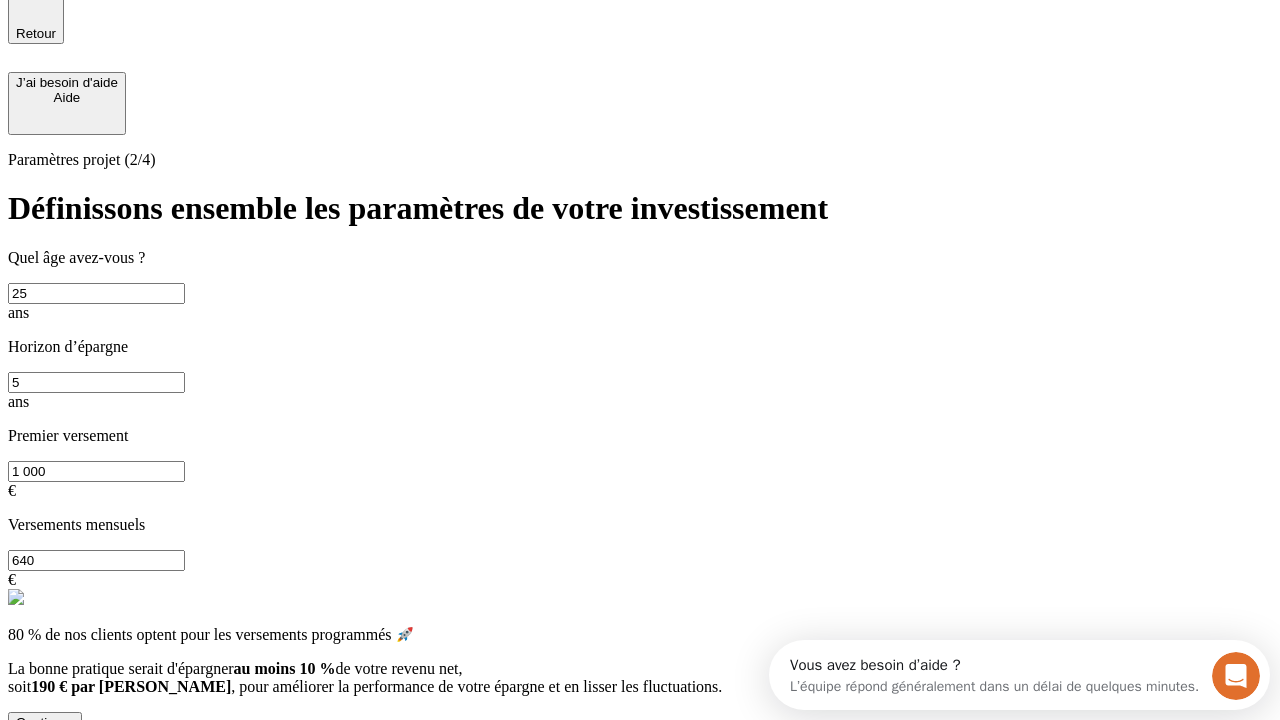 scroll, scrollTop: 0, scrollLeft: 0, axis: both 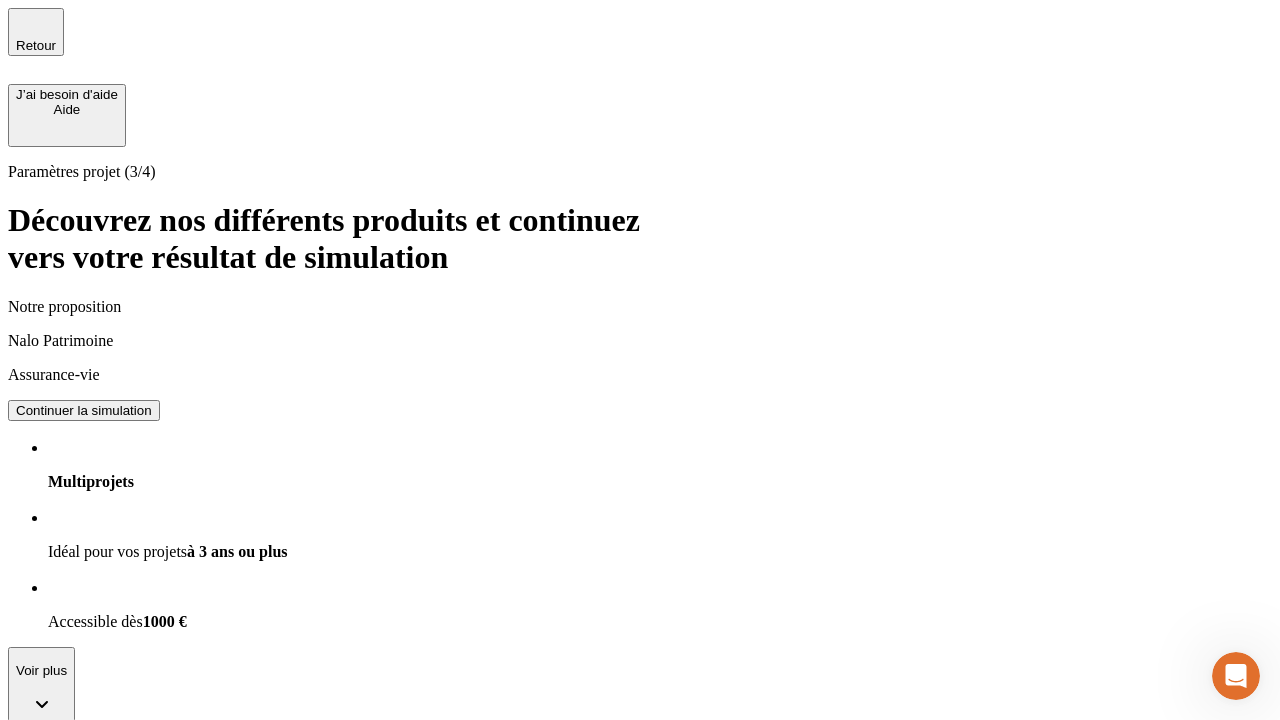click on "Continuer la simulation" at bounding box center (84, 928) 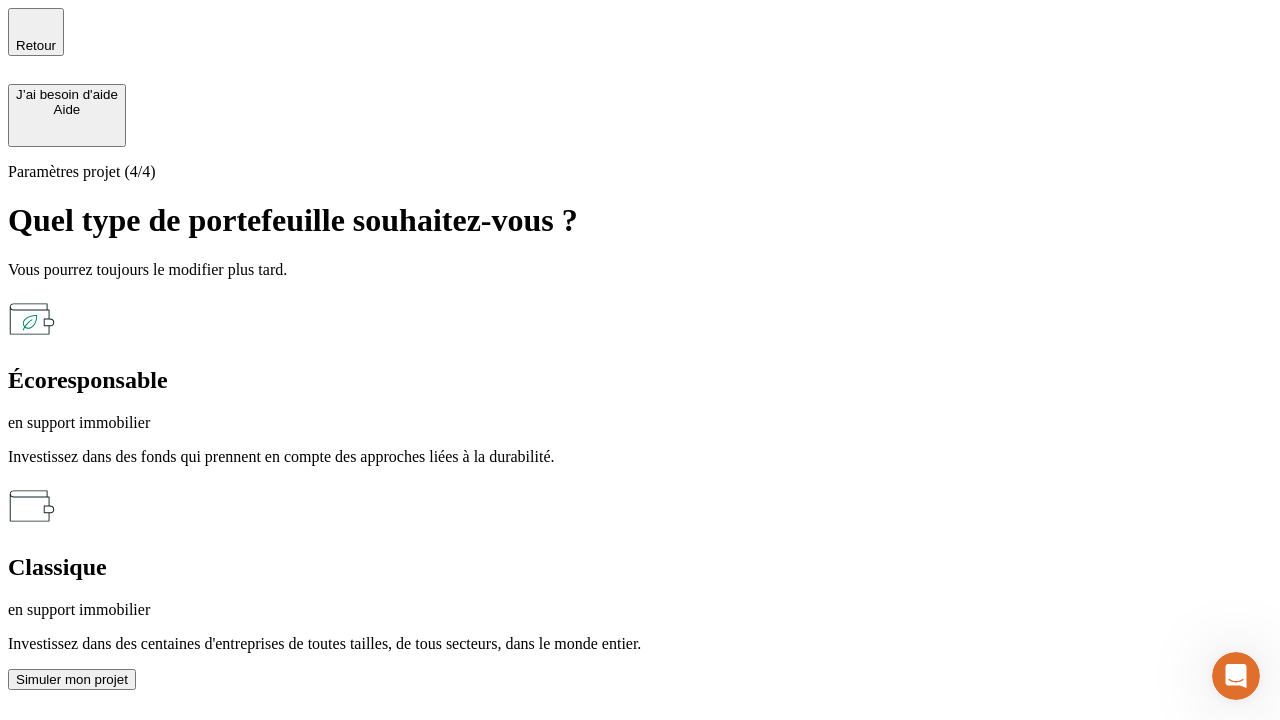 click on "en support immobilier" at bounding box center (640, 610) 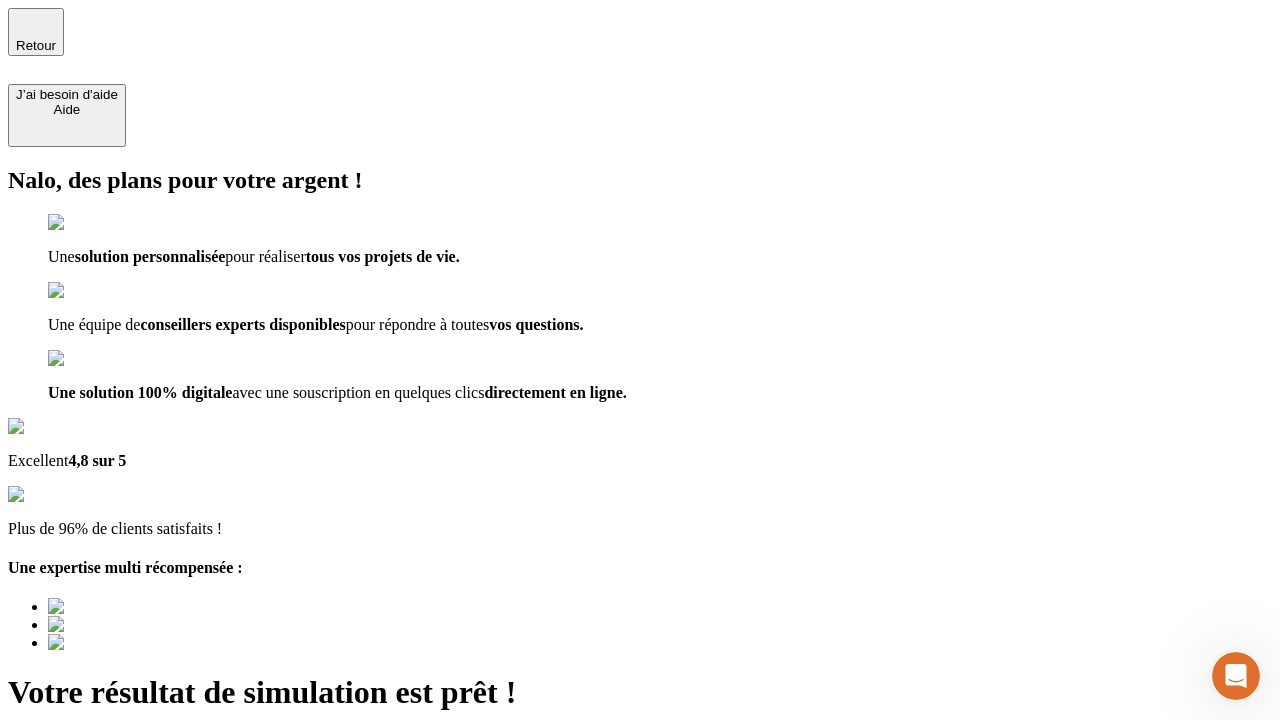 click on "Découvrir ma simulation" at bounding box center (87, 847) 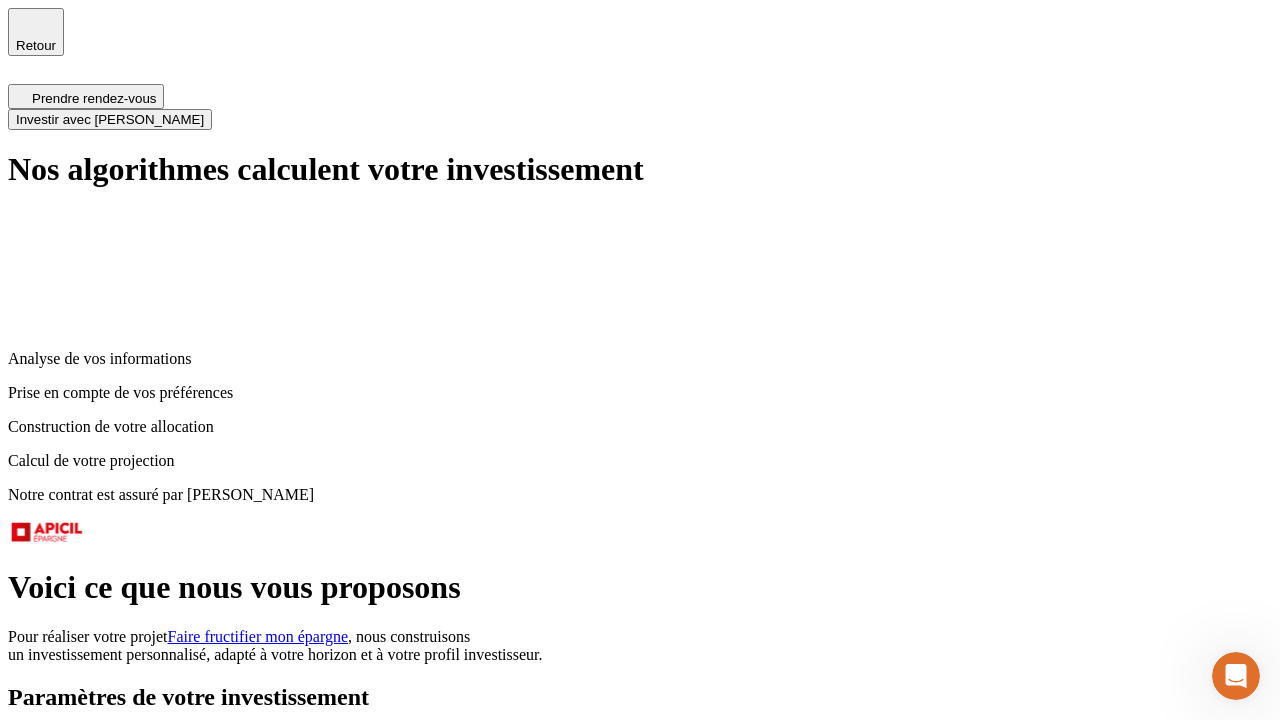 click on "Investir avec [PERSON_NAME]" at bounding box center [110, 119] 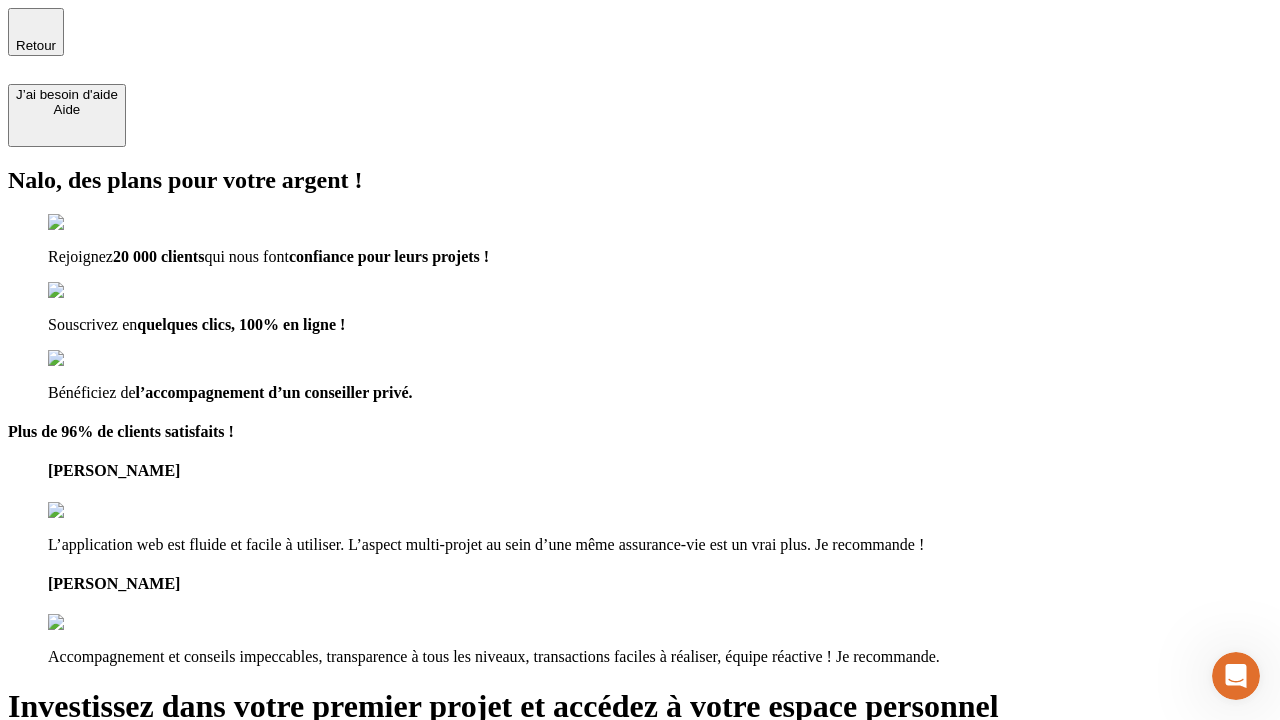 scroll, scrollTop: 6, scrollLeft: 0, axis: vertical 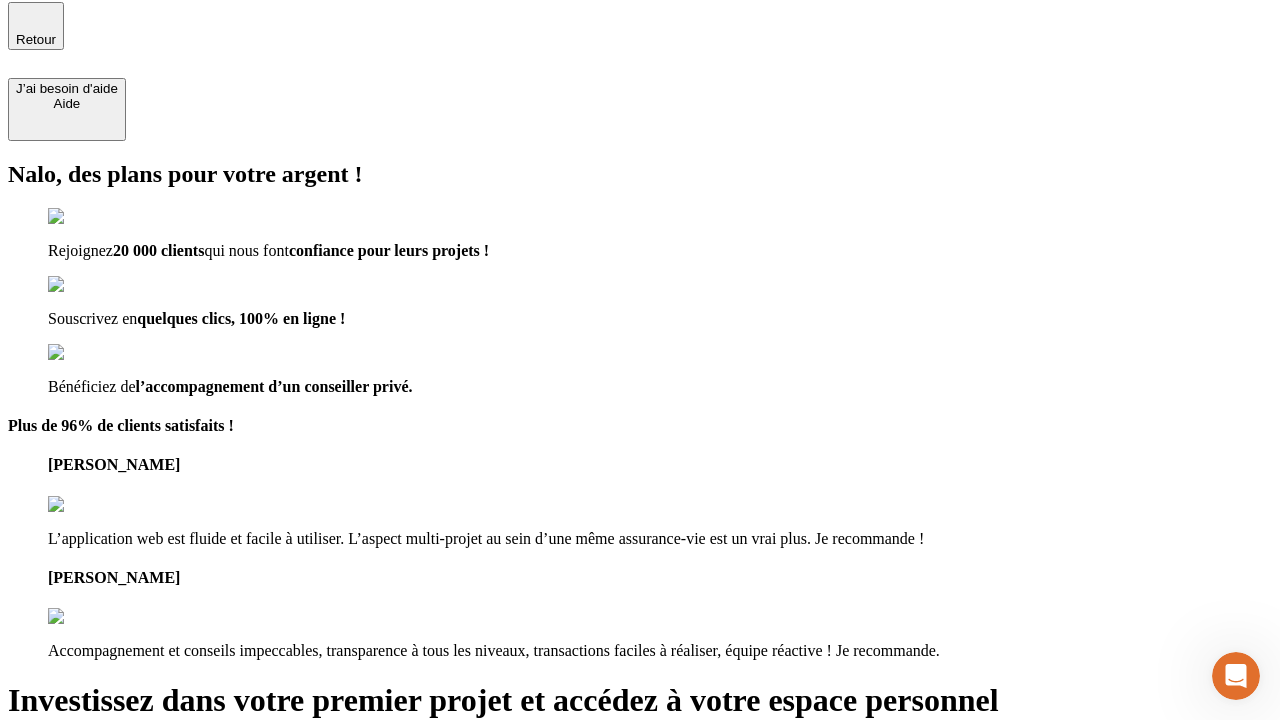type on "[EMAIL_ADDRESS][PERSON_NAME][DOMAIN_NAME]" 